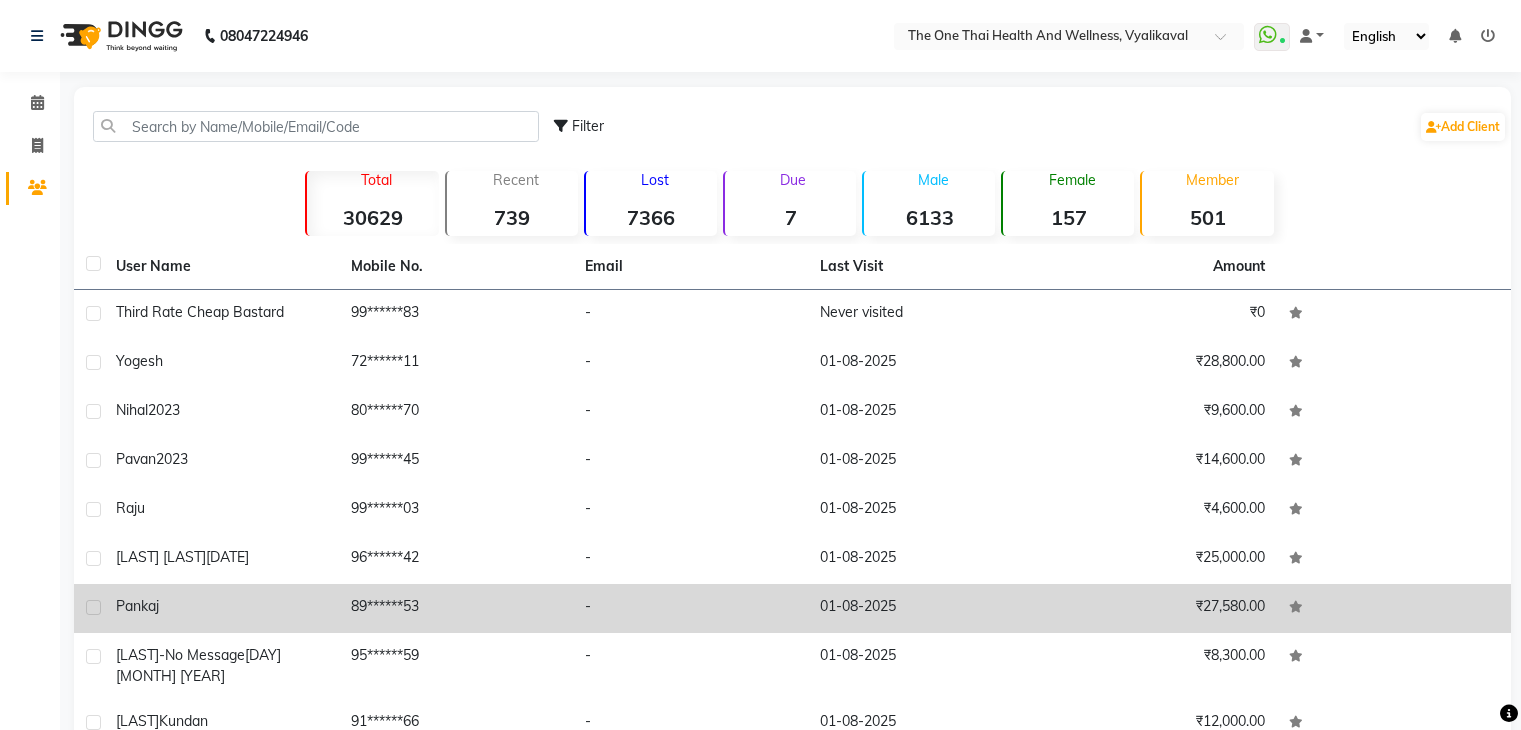 scroll, scrollTop: 0, scrollLeft: 0, axis: both 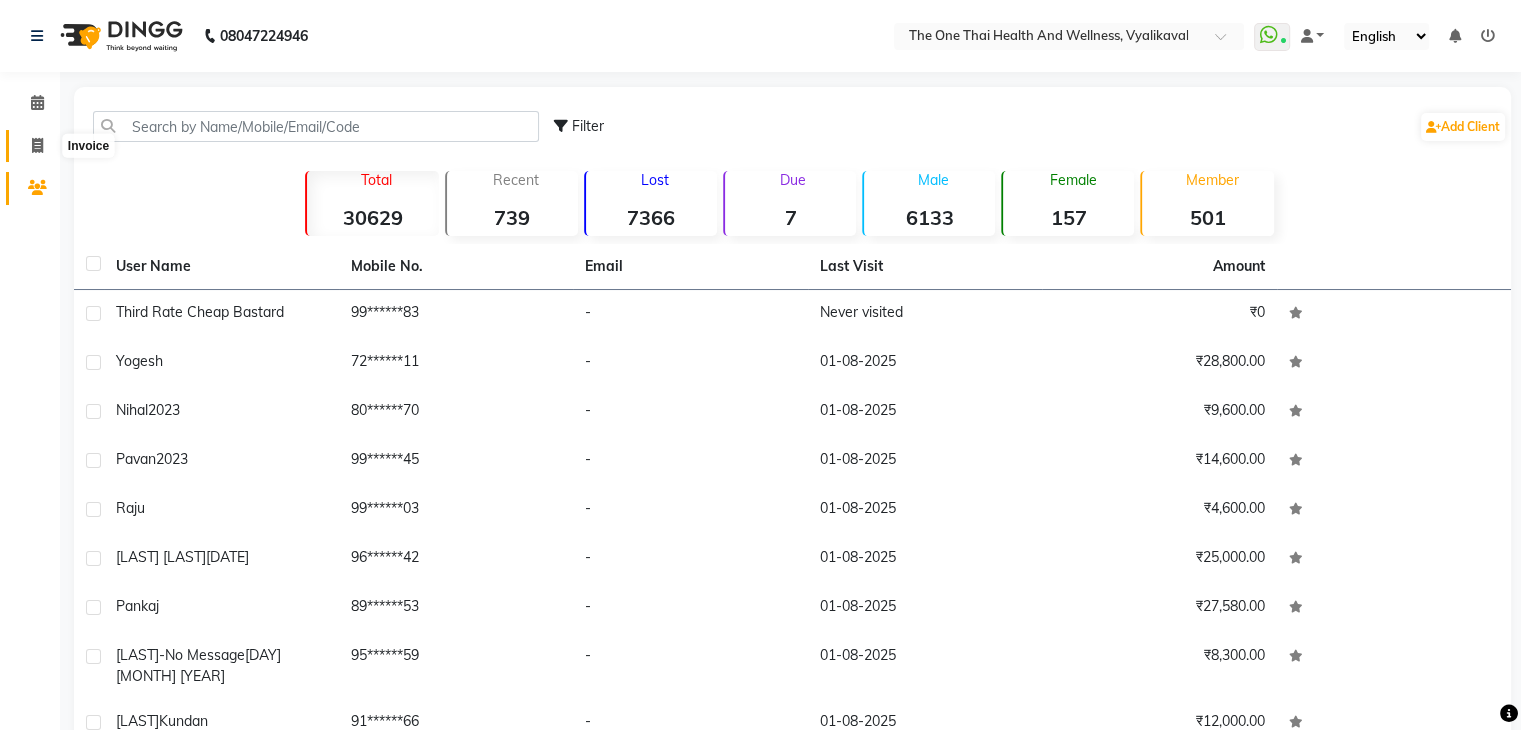 click 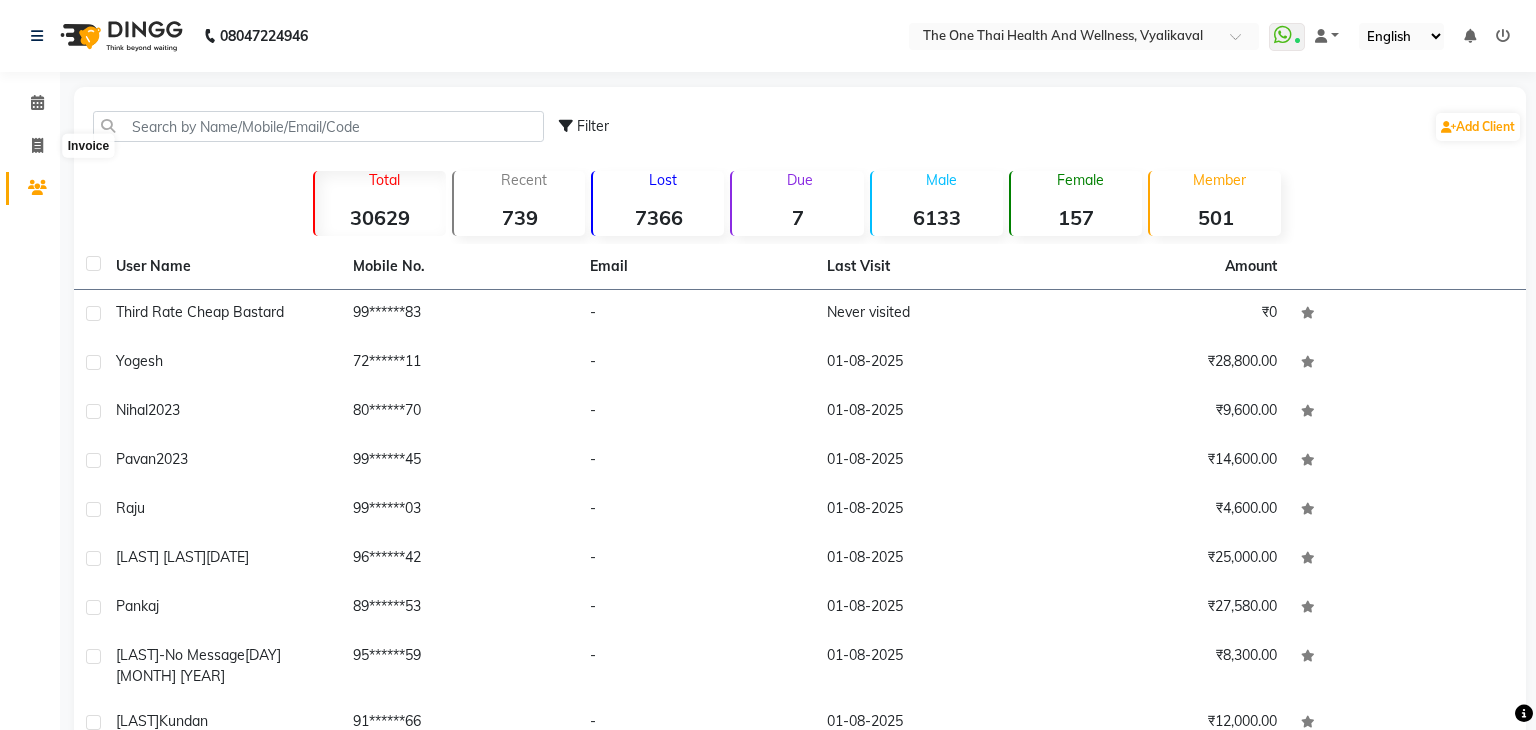 select on "service" 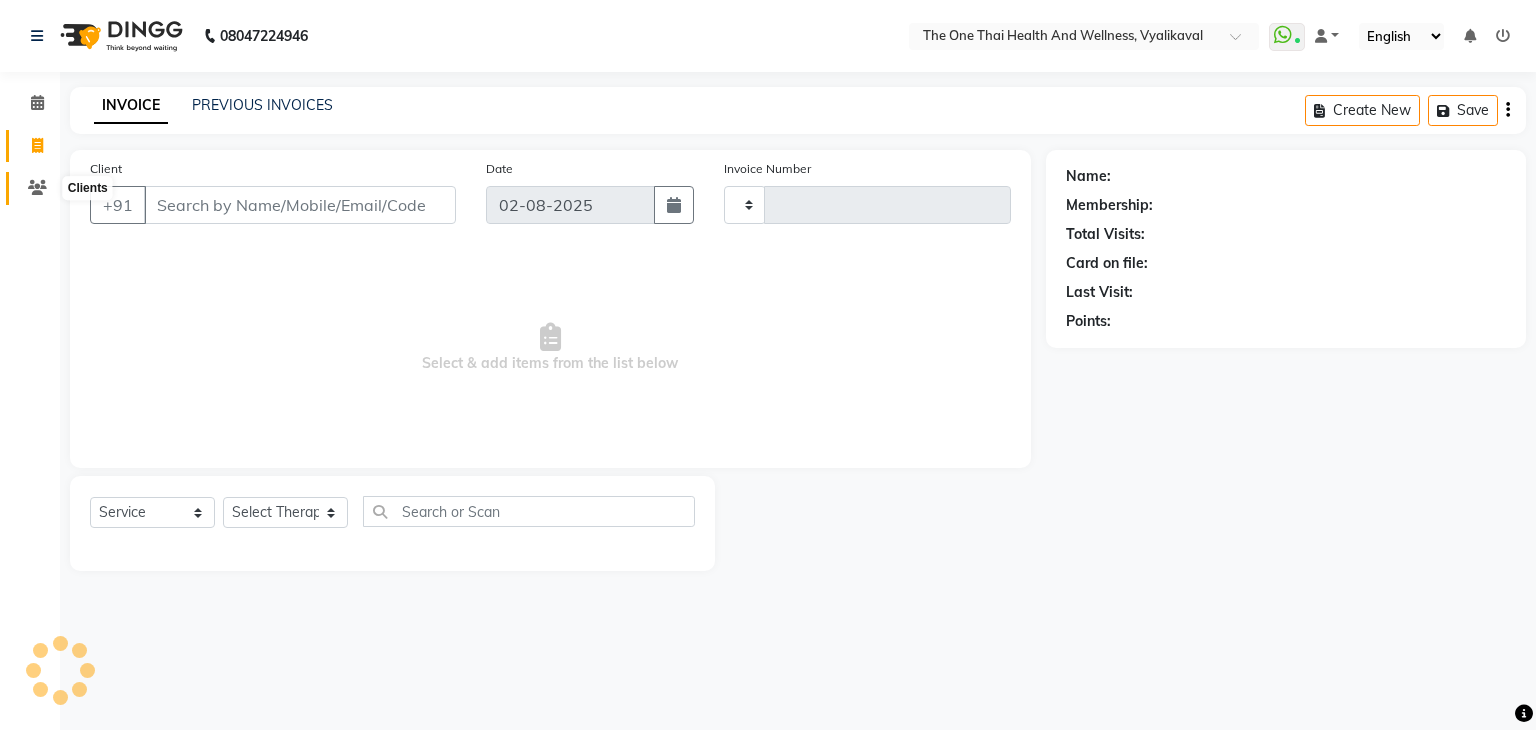type on "1676" 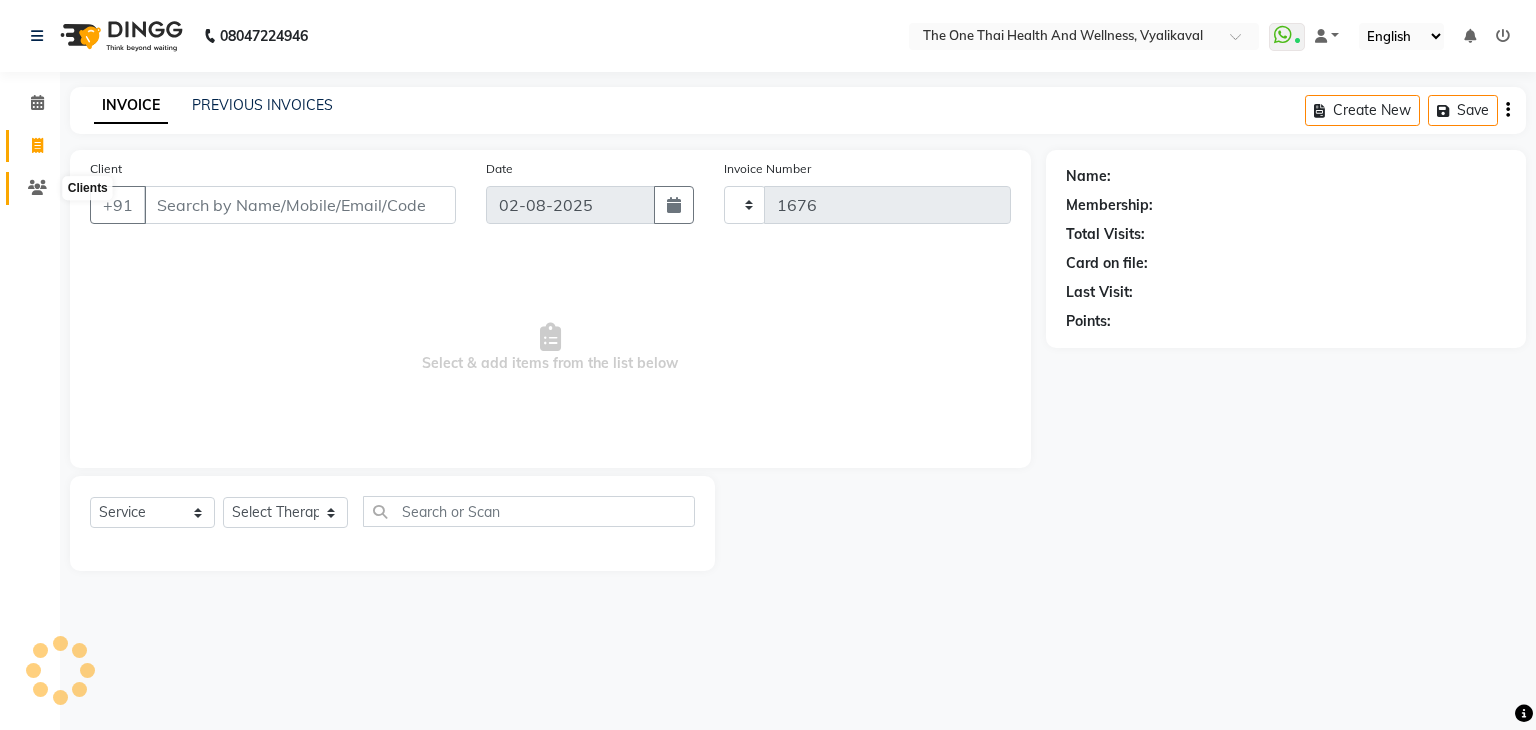 select on "5972" 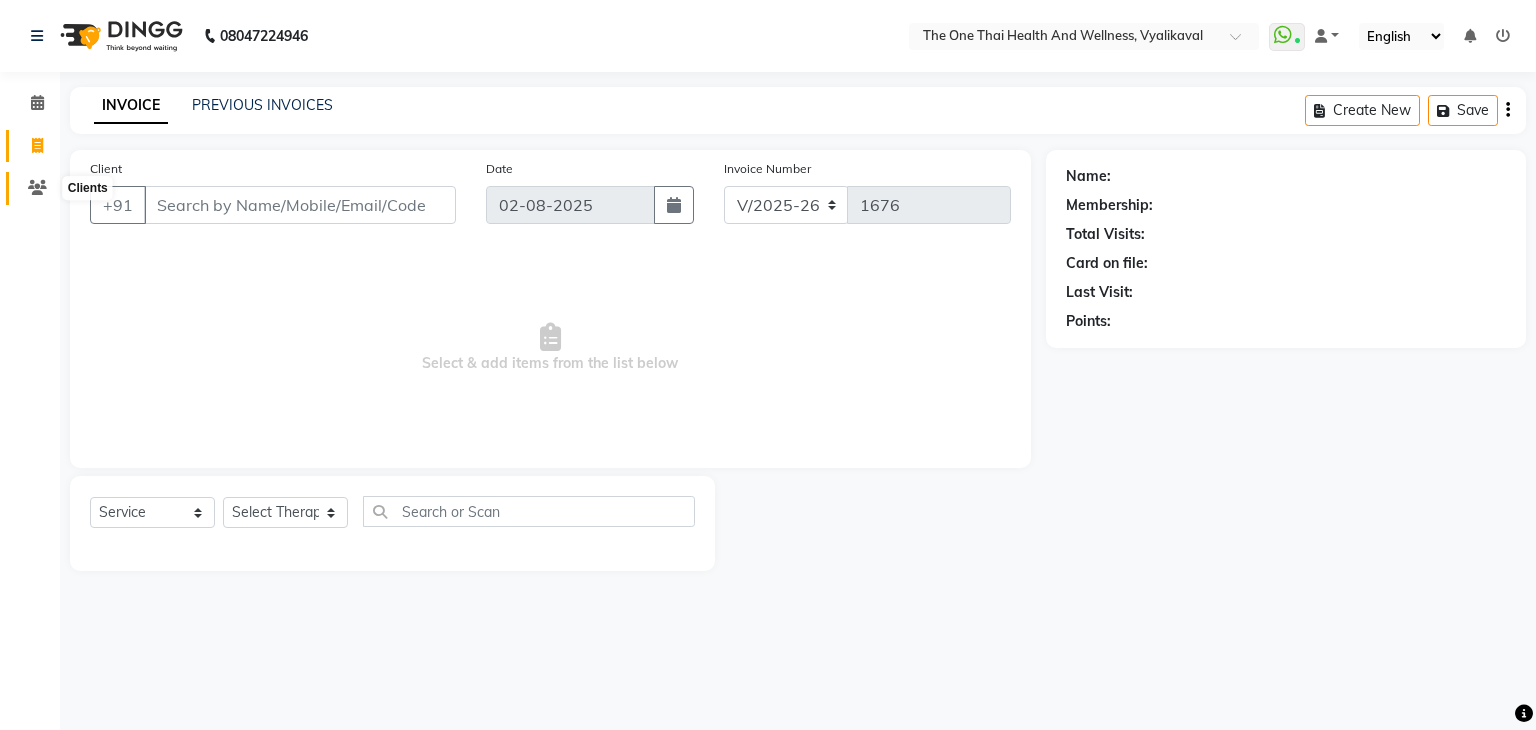 click 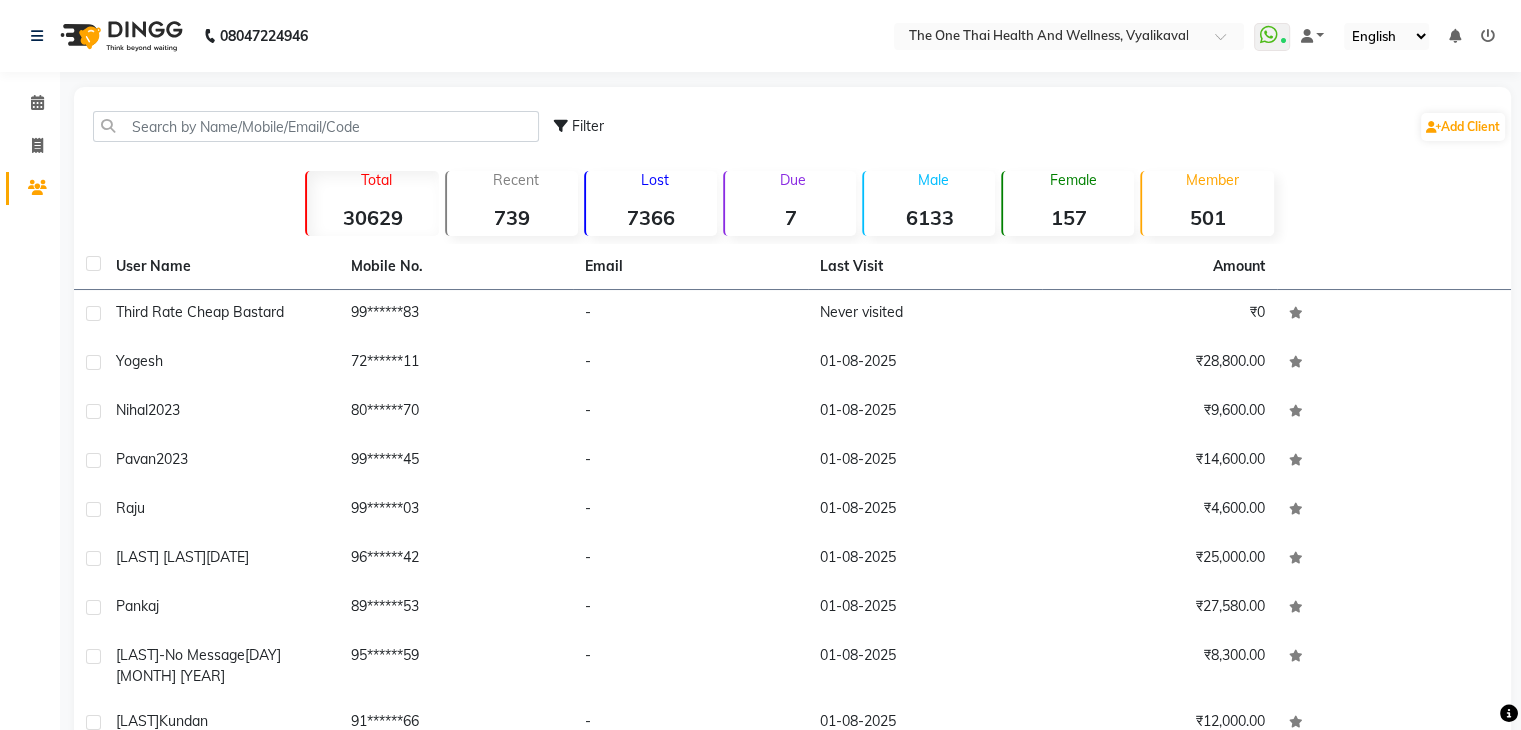 click on "Filter  Add Client" 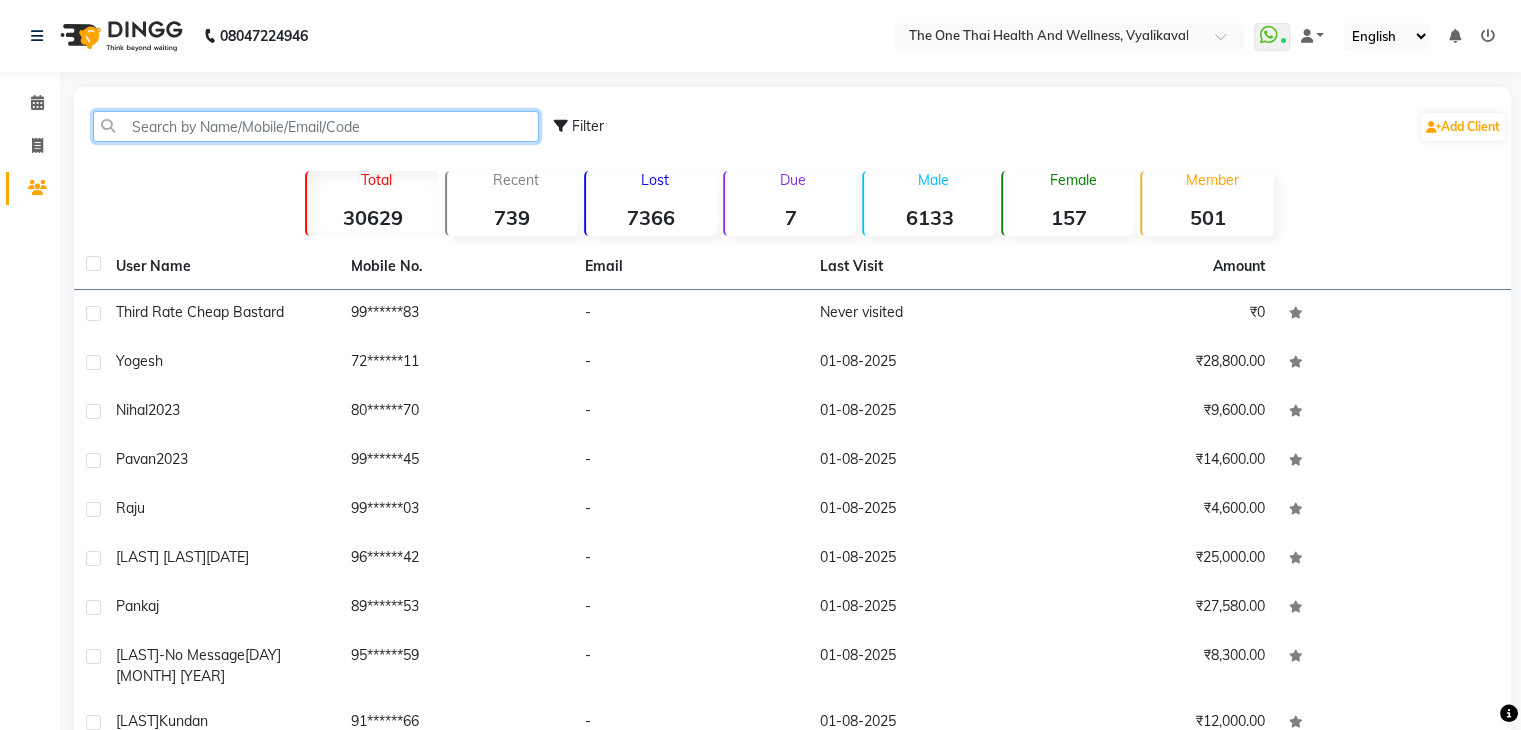 click 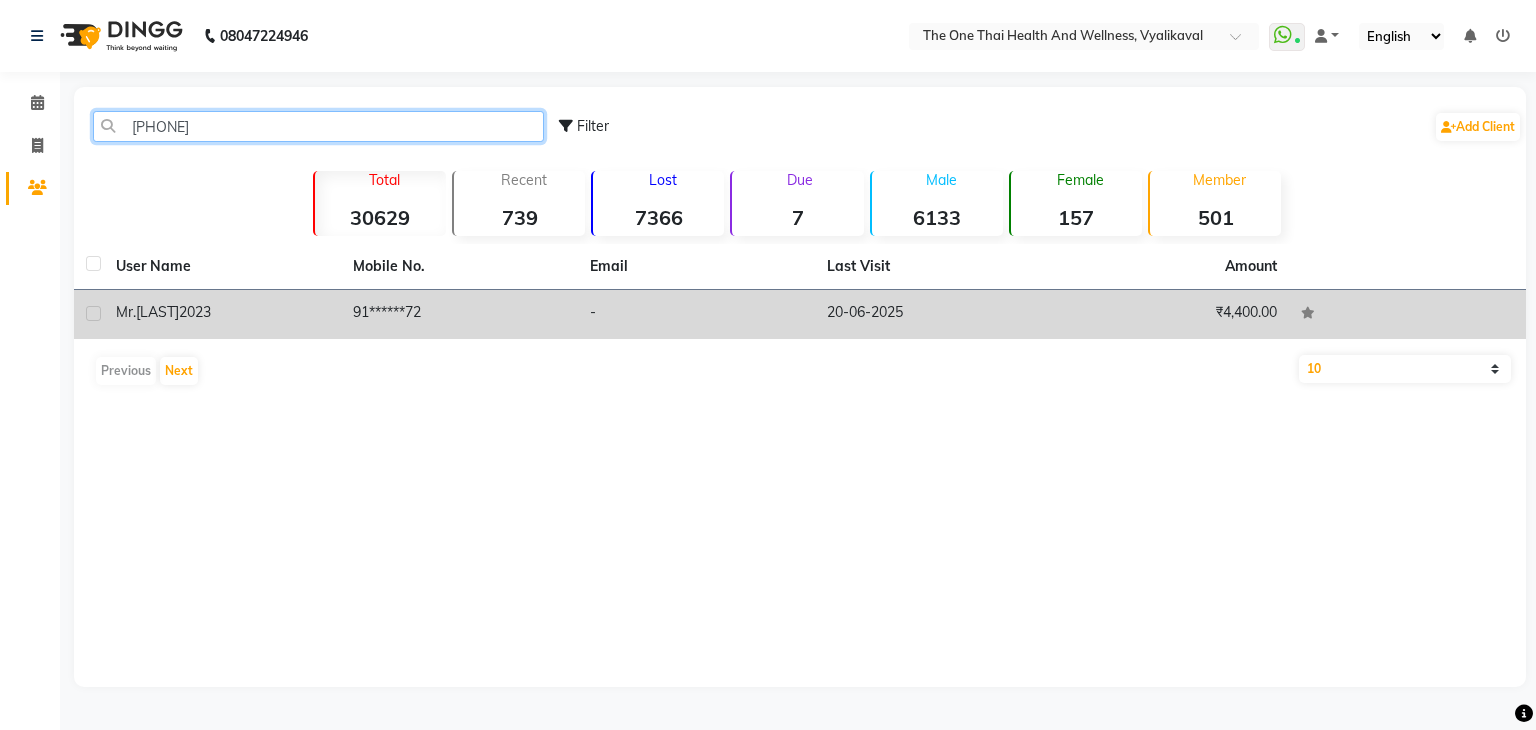 type on "[PHONE]" 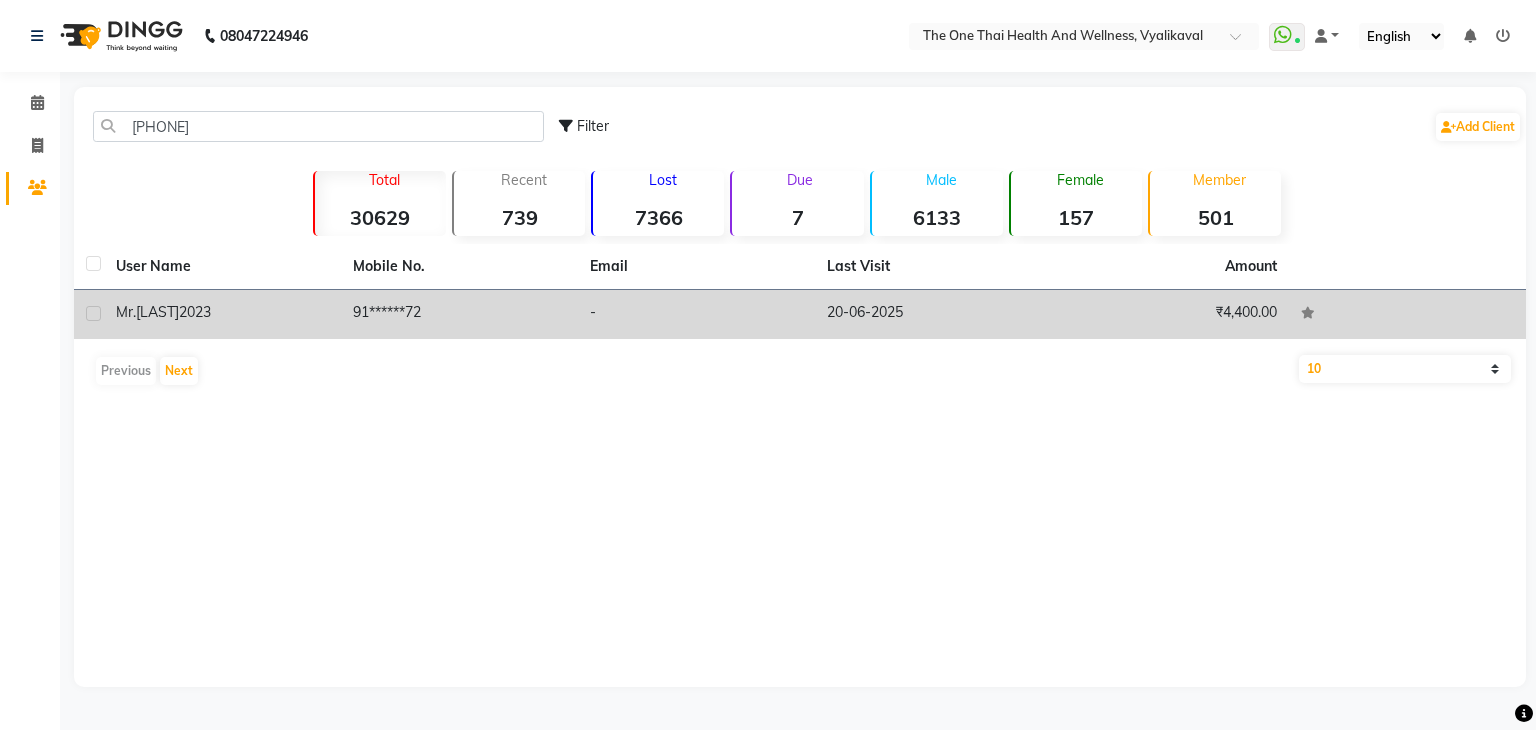 click 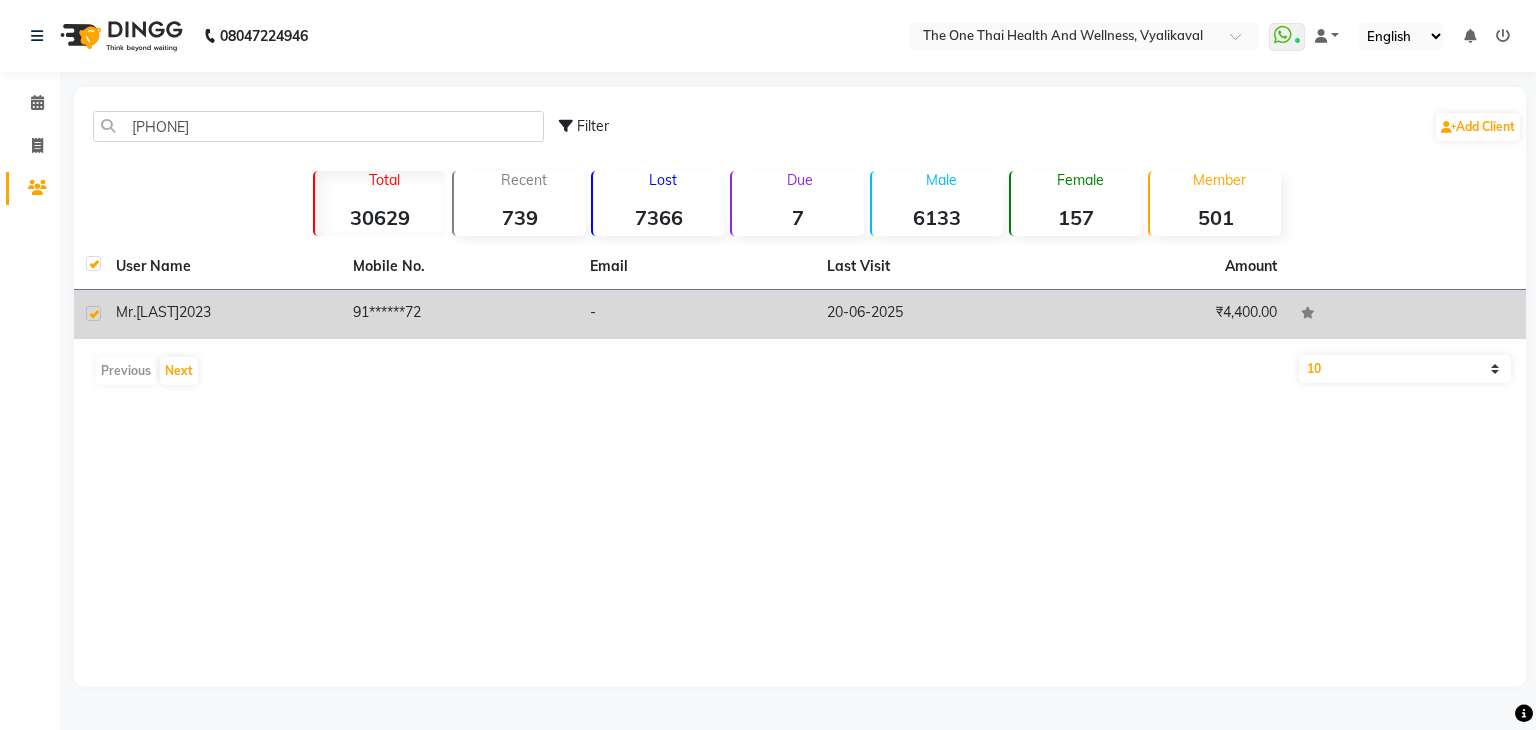 checkbox on "true" 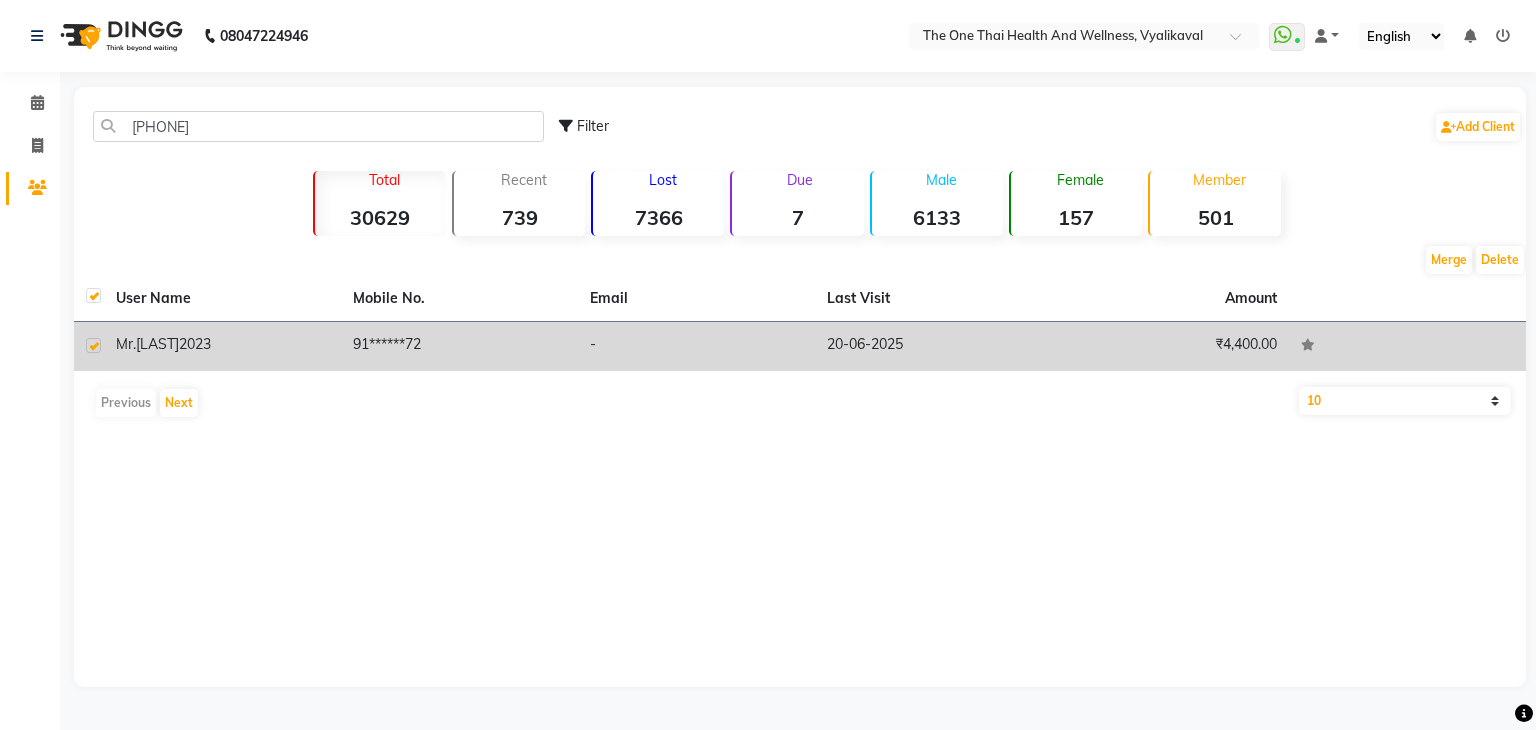 click on "Mr.[LAST]" 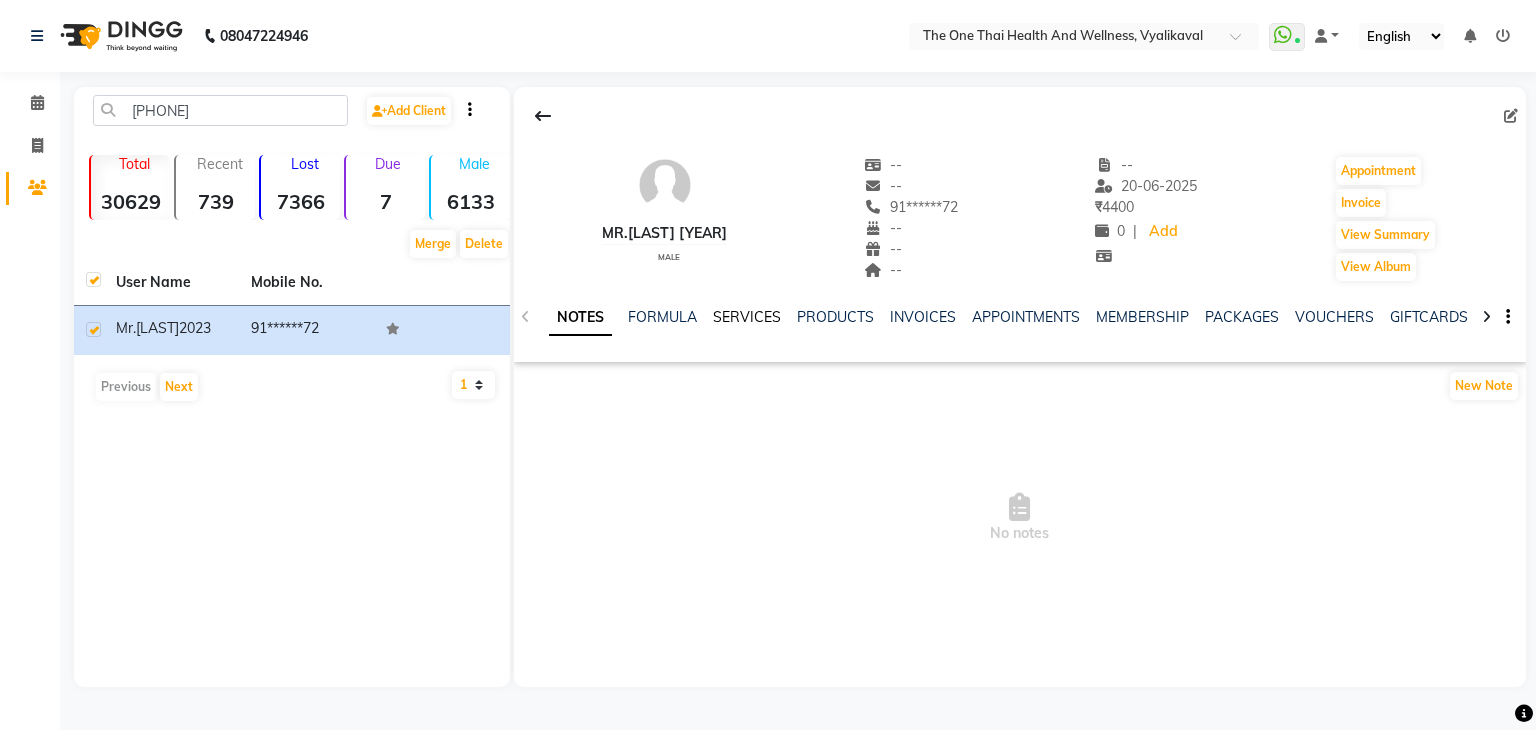 click on "SERVICES" 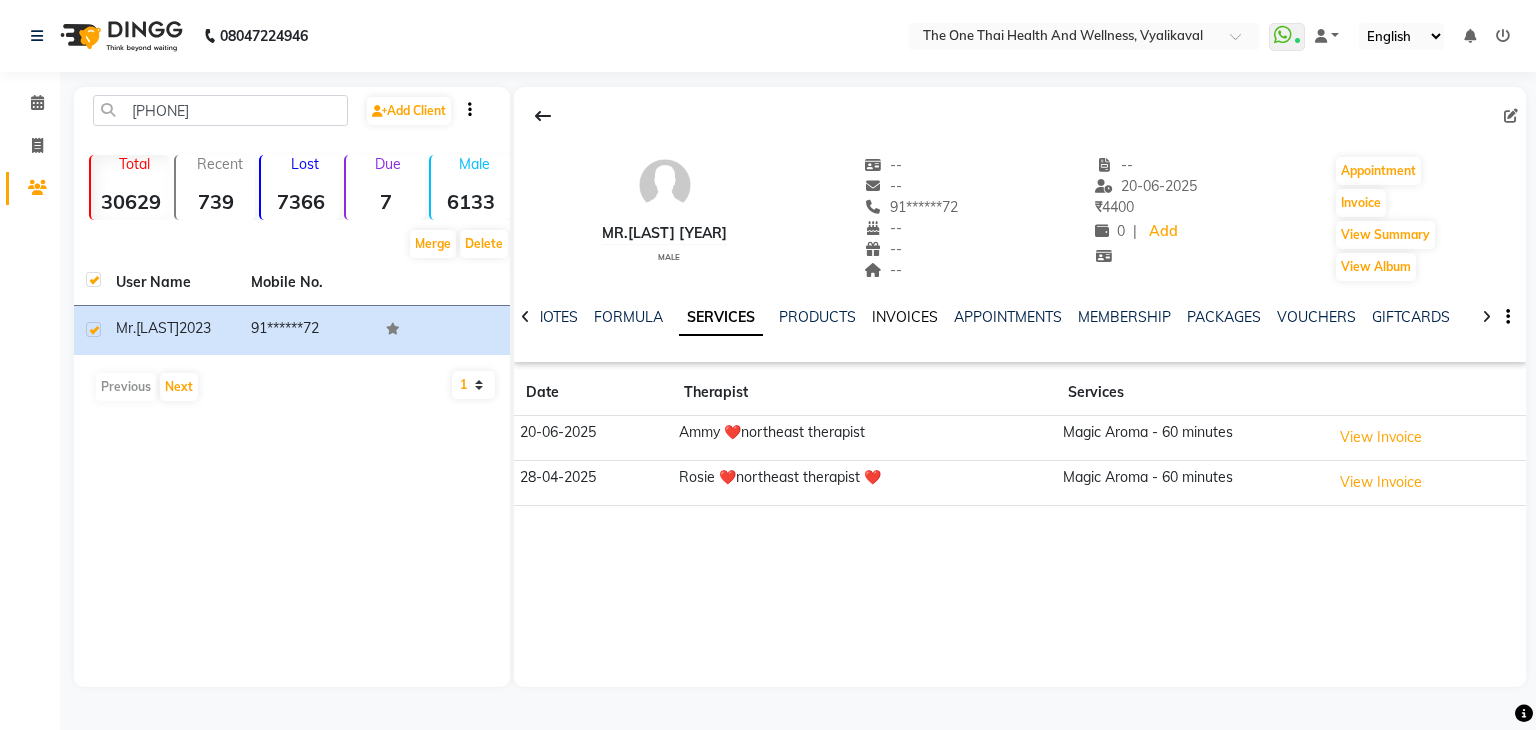 click on "INVOICES" 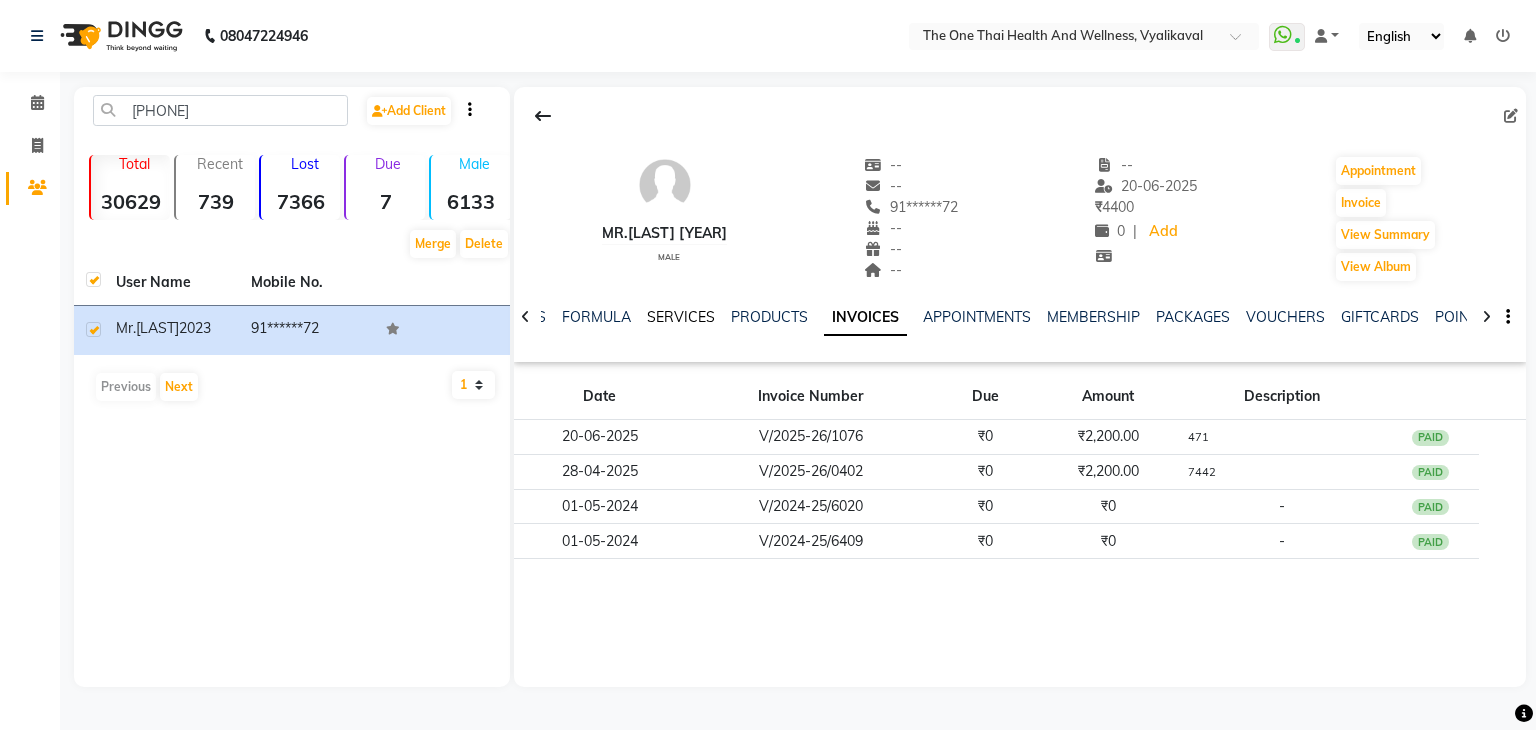 click on "SERVICES" 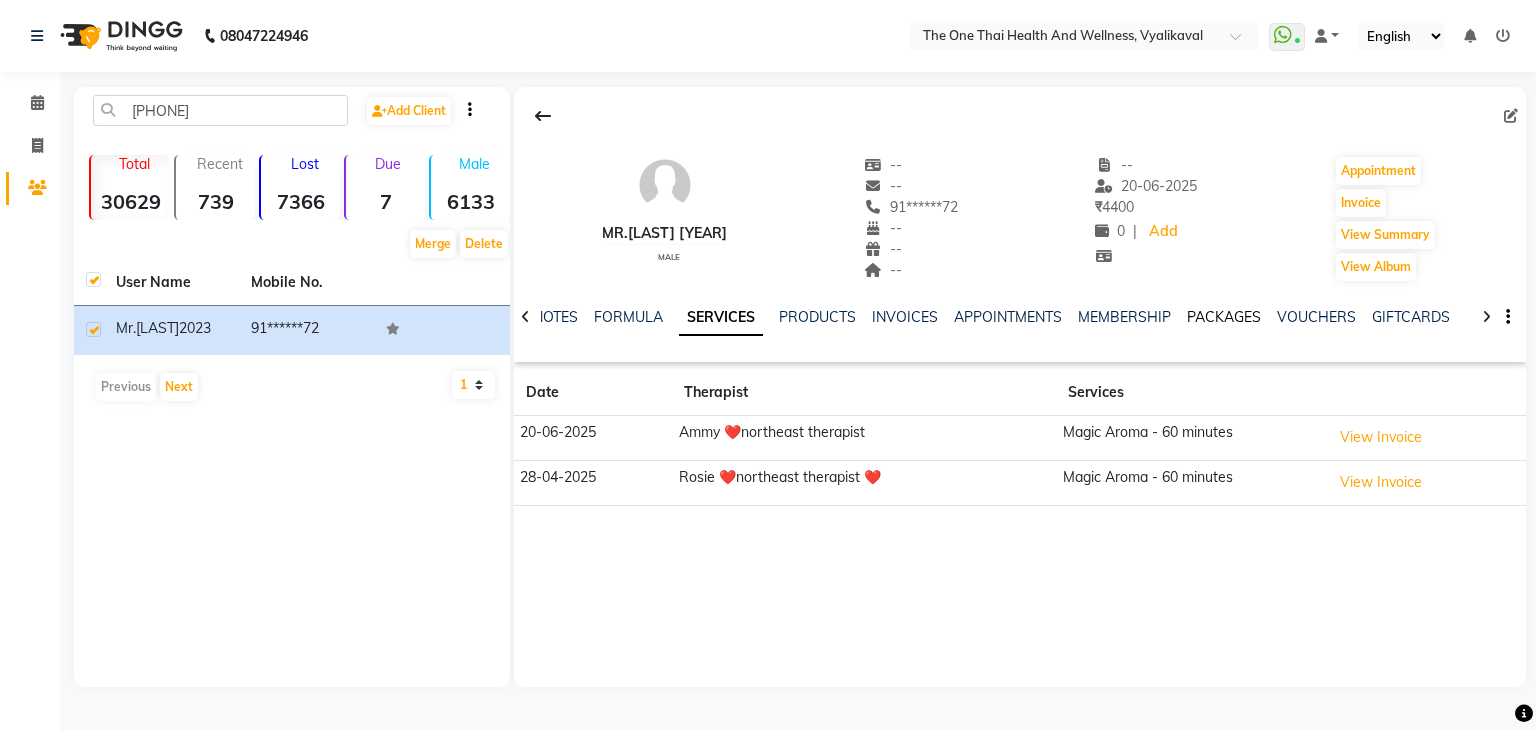 click on "PACKAGES" 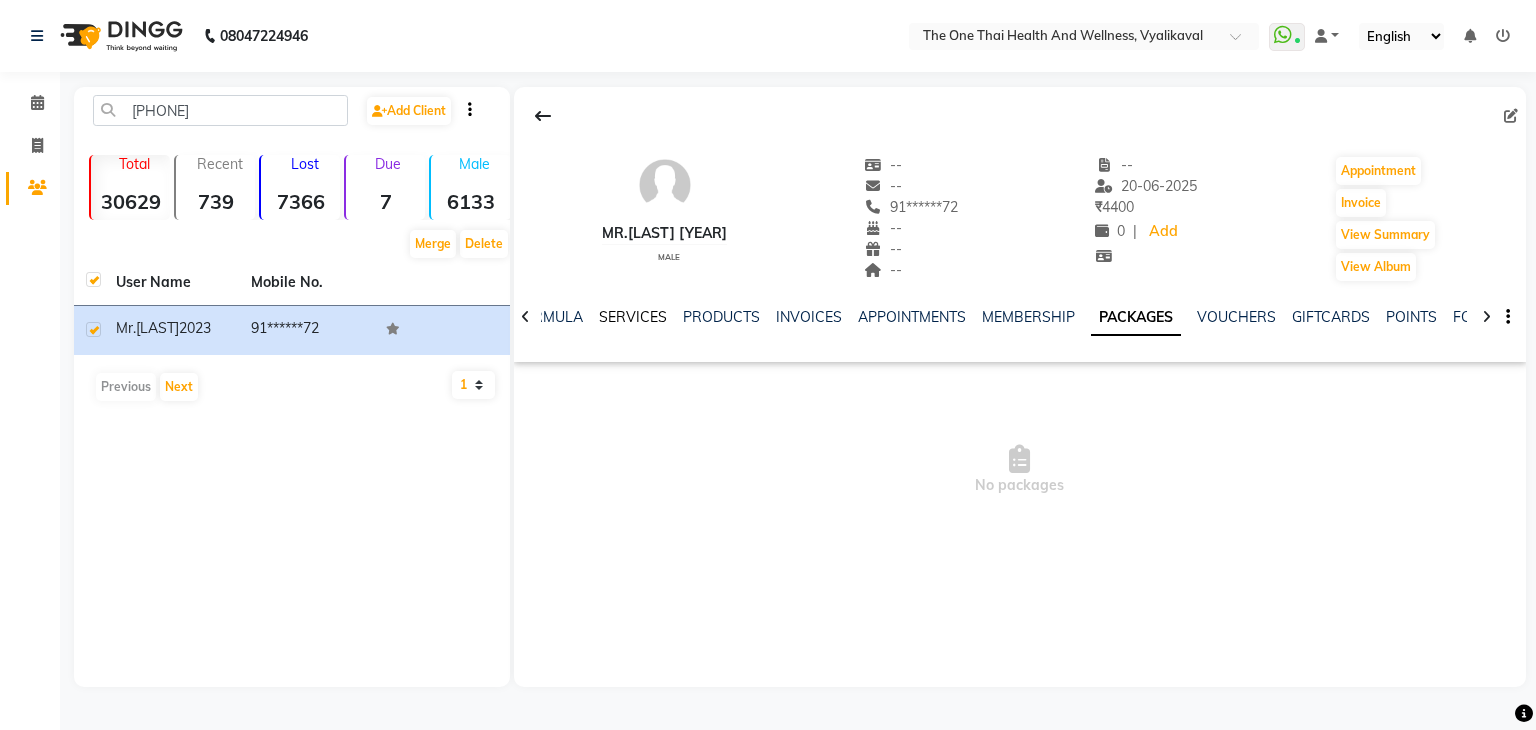 click on "SERVICES" 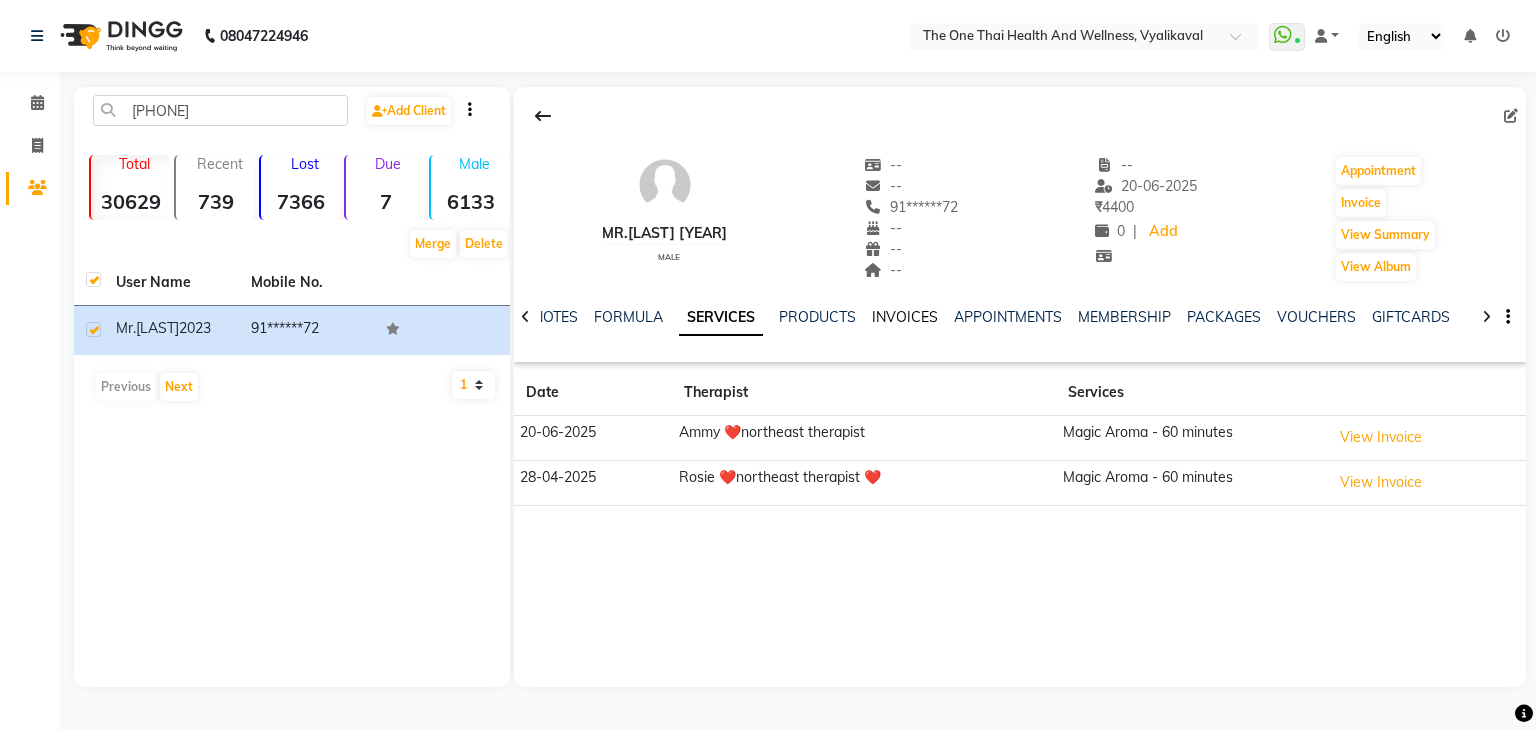 click on "INVOICES" 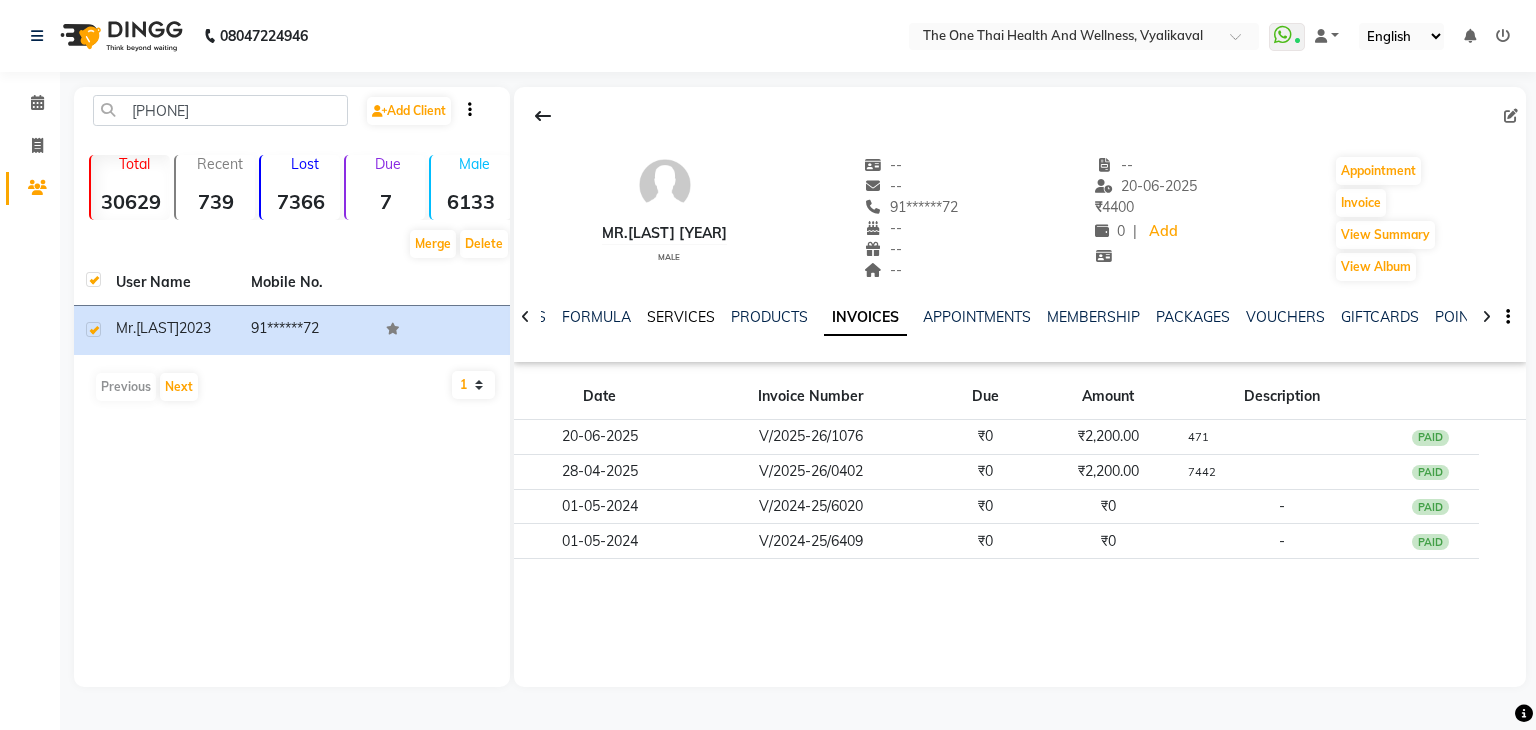 click on "SERVICES" 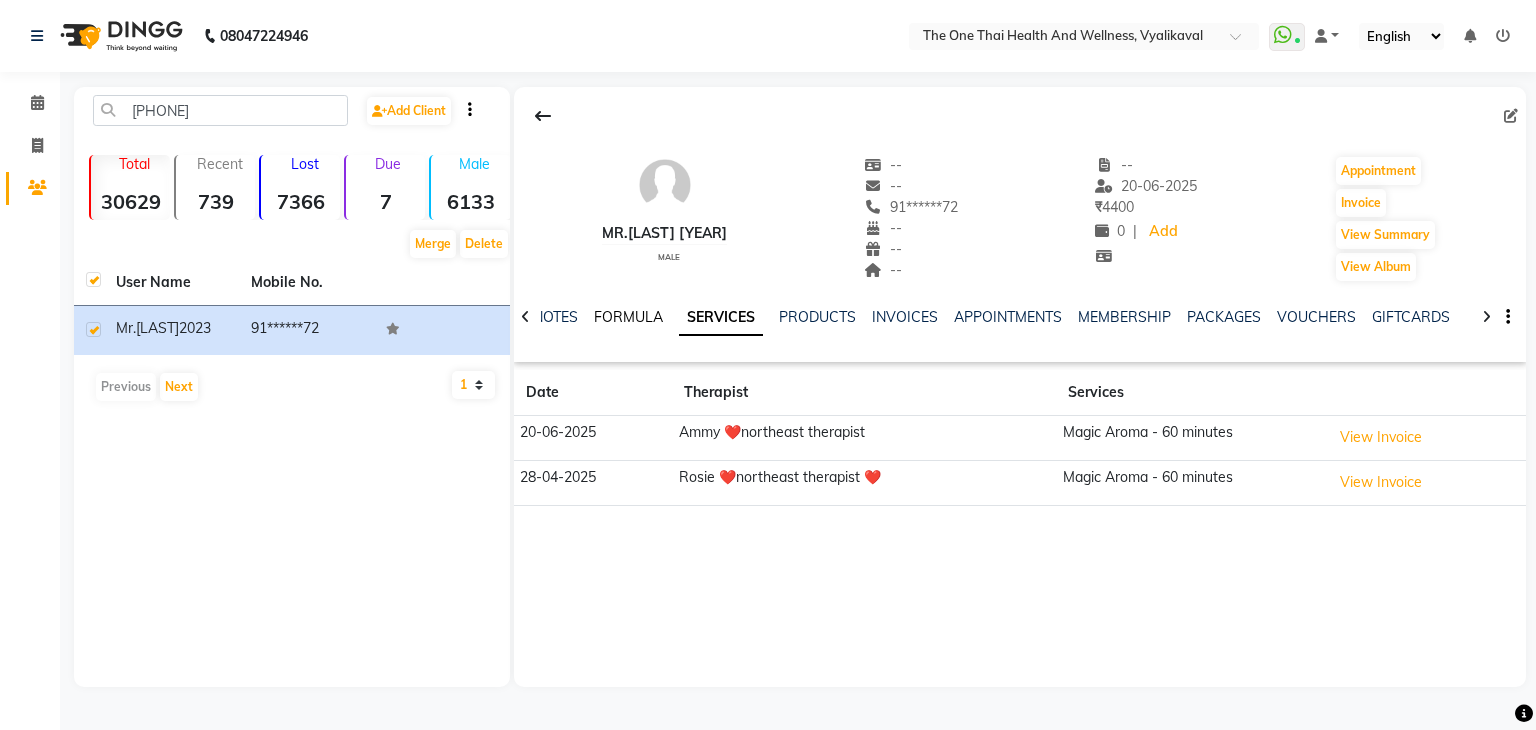 click on "FORMULA" 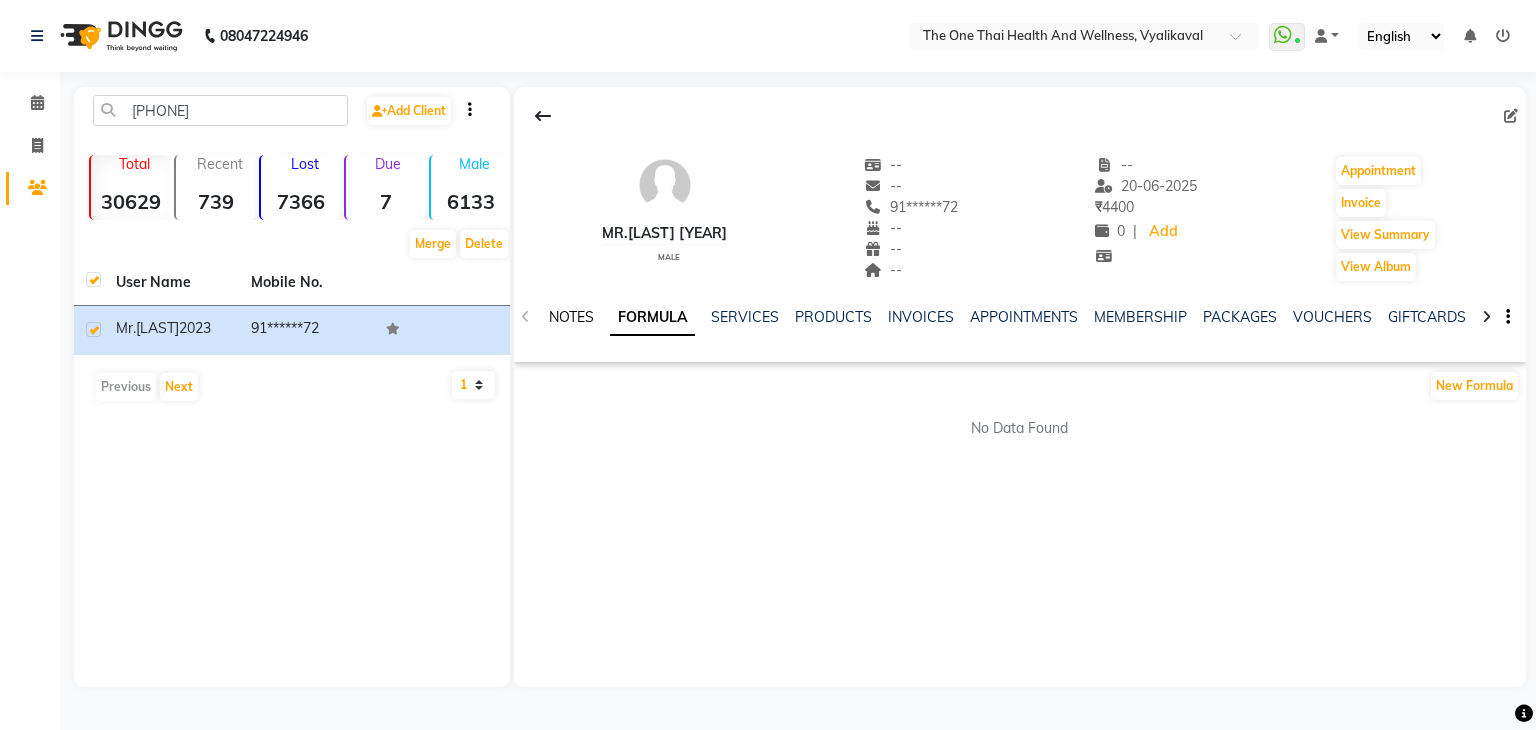 click on "NOTES" 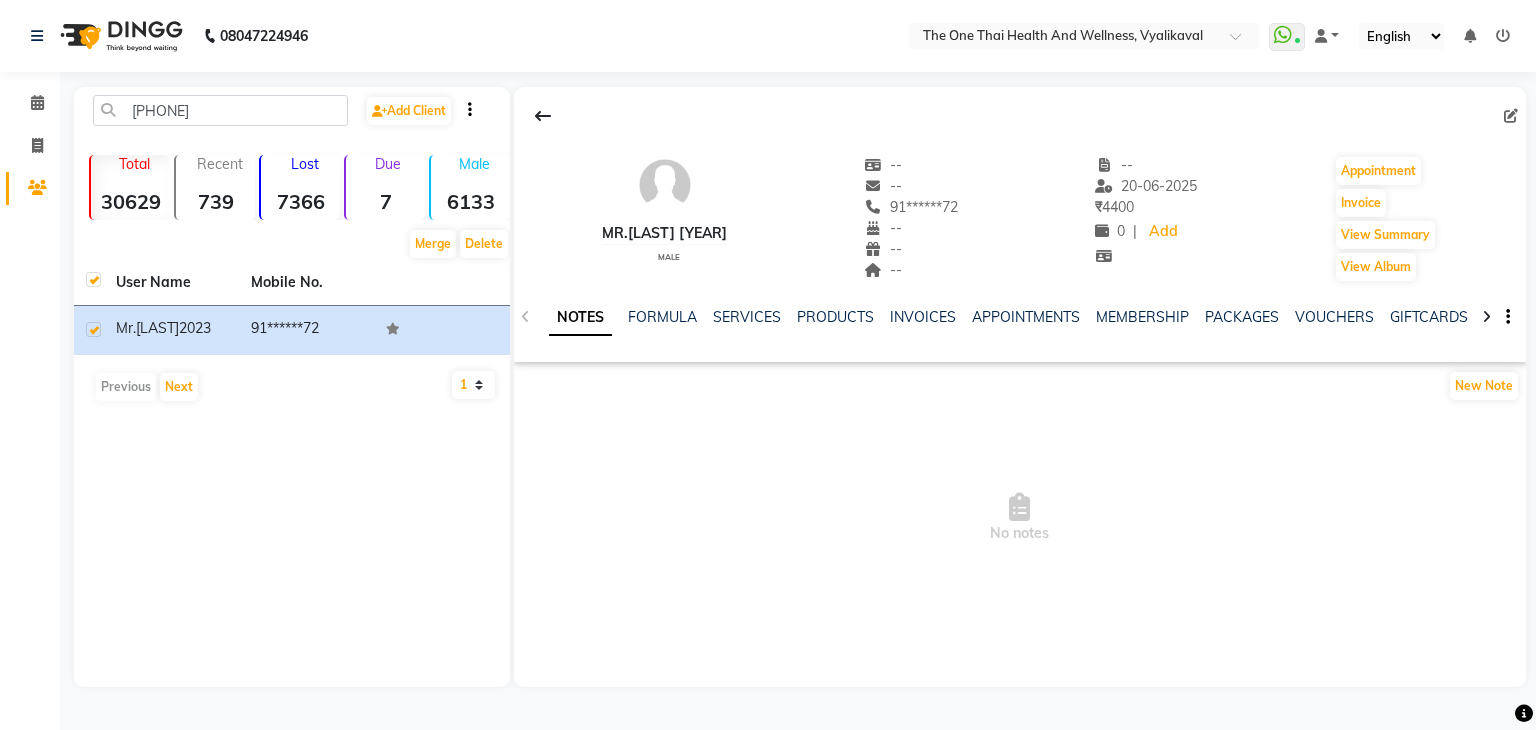 click on "NOTES FORMULA SERVICES PRODUCTS INVOICES APPOINTMENTS MEMBERSHIP PACKAGES VOUCHERS GIFTCARDS POINTS FORMS FAMILY CARDS WALLET" 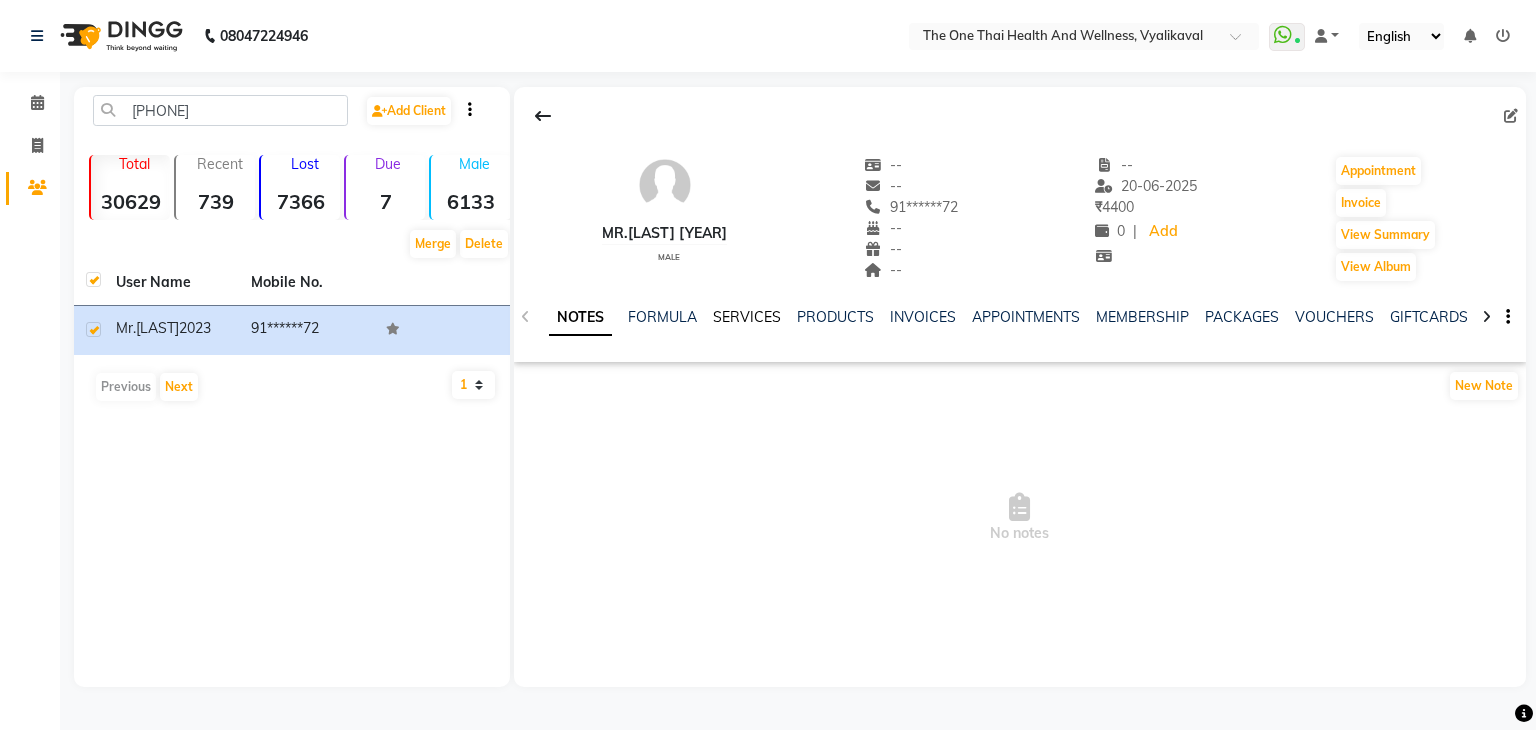 click on "SERVICES" 